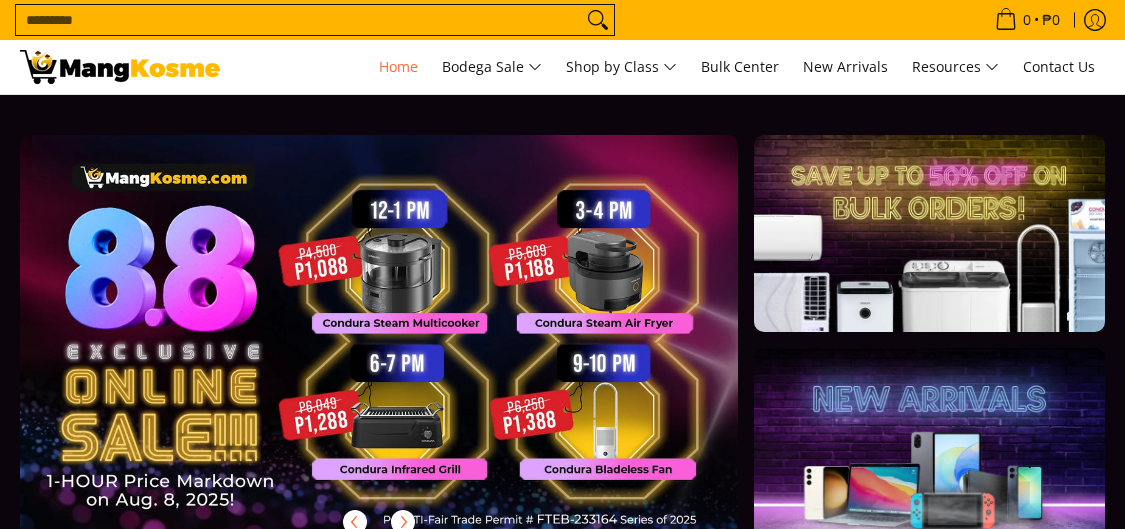 scroll, scrollTop: 0, scrollLeft: 0, axis: both 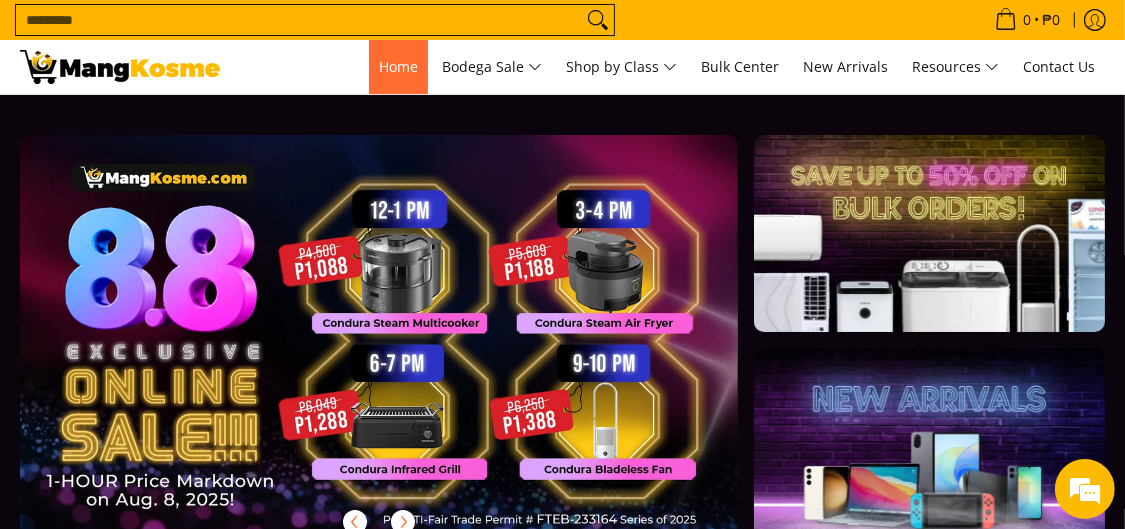 click on "Home" at bounding box center (398, 66) 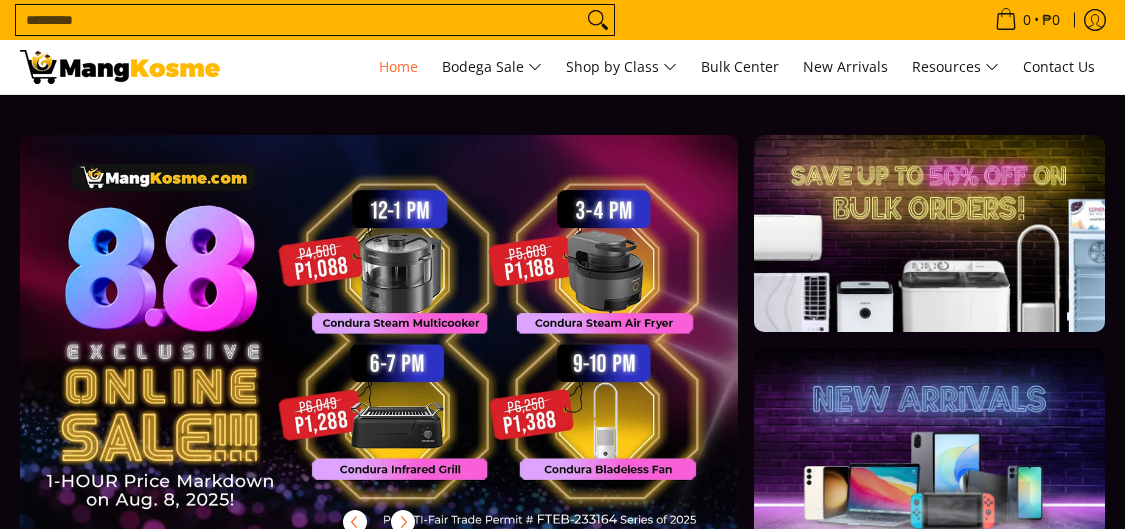 click at bounding box center (929, 233) 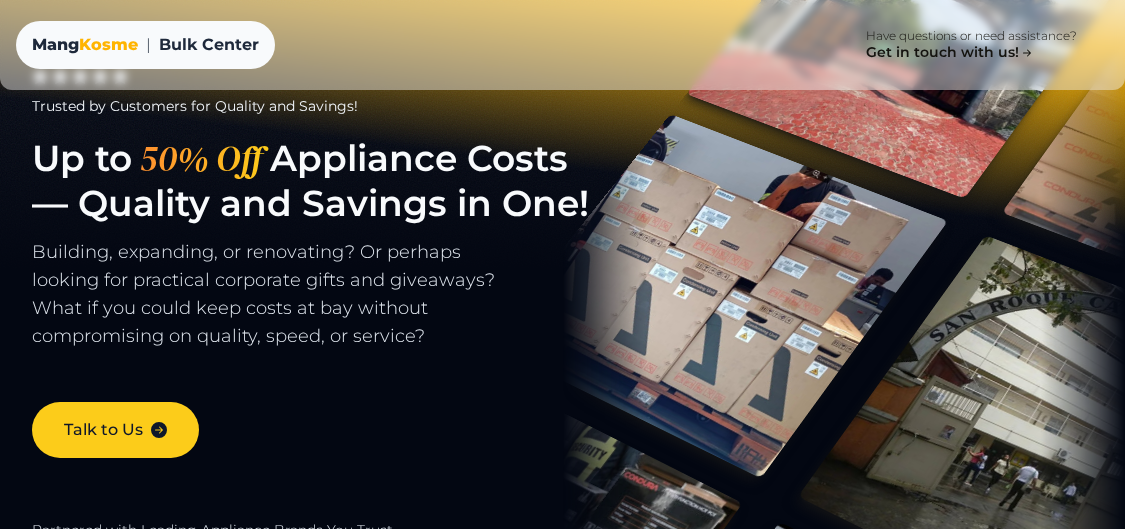 scroll, scrollTop: 0, scrollLeft: 0, axis: both 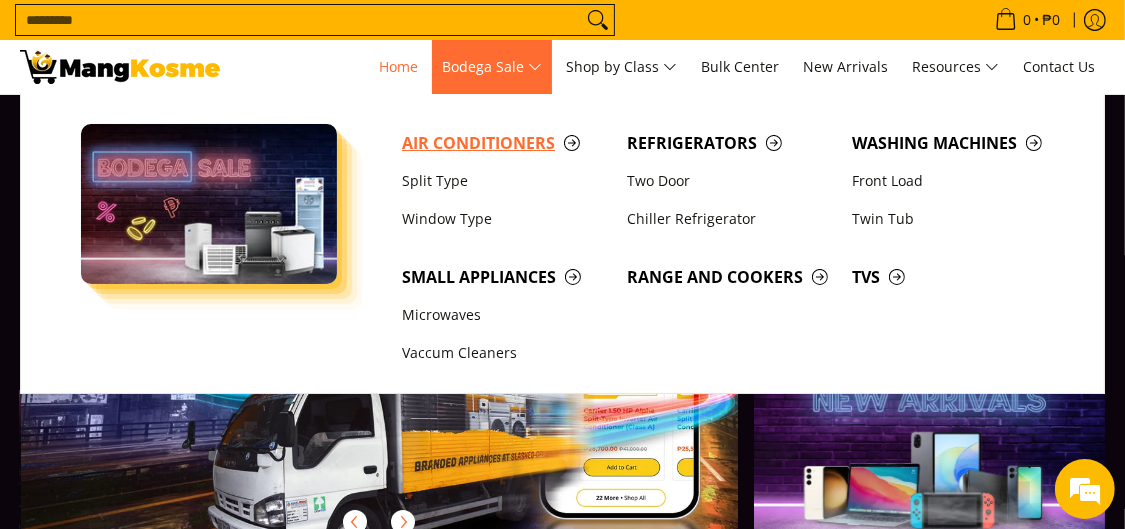 click on "Air Conditioners" at bounding box center (504, 143) 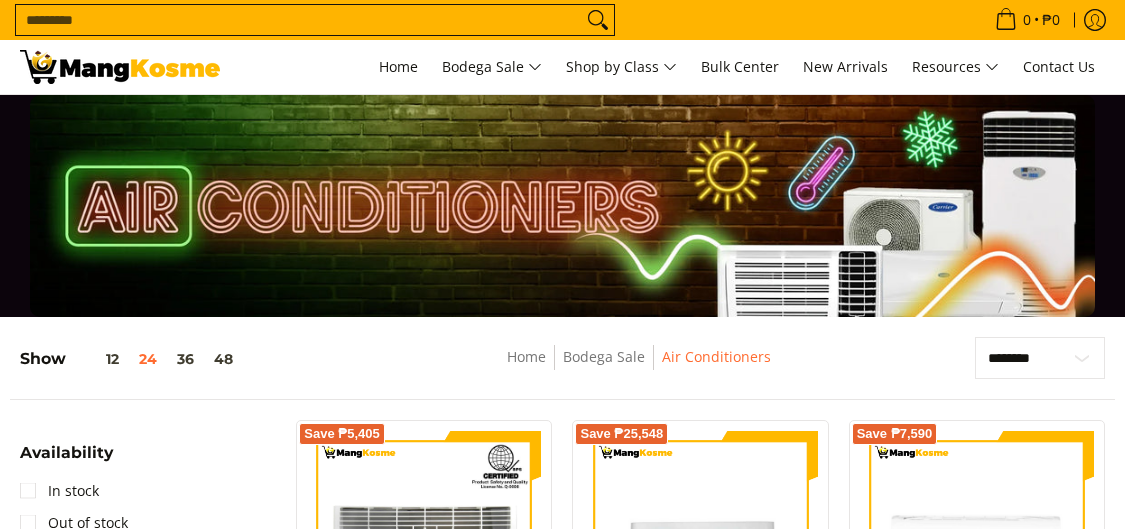 scroll, scrollTop: 0, scrollLeft: 0, axis: both 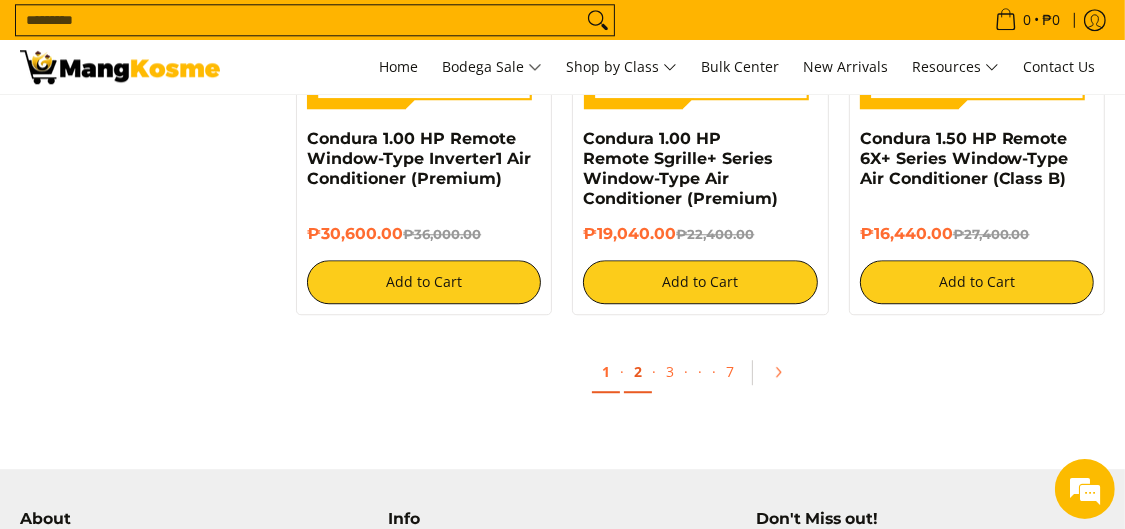 click on "2" at bounding box center [638, 372] 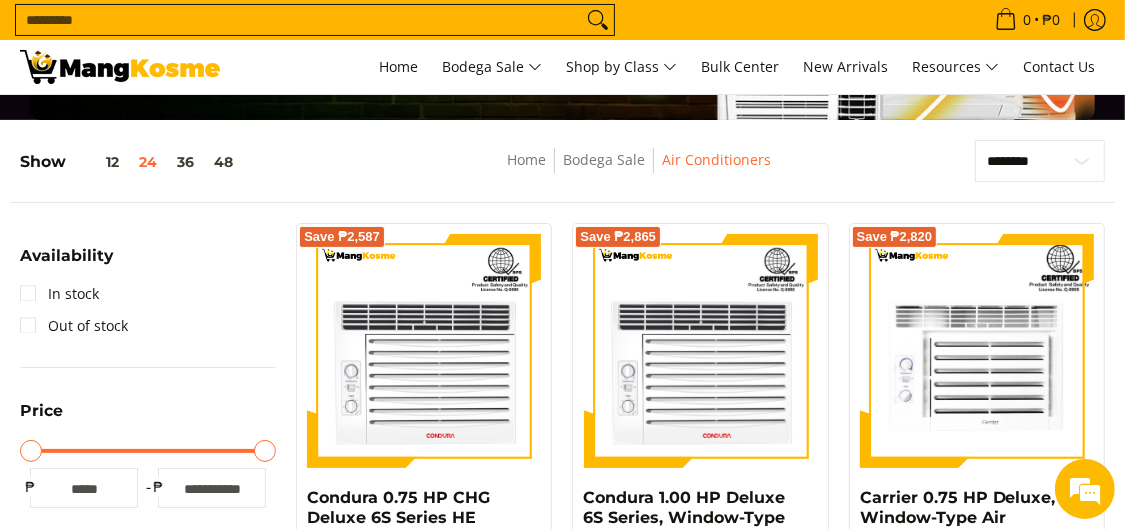 scroll, scrollTop: 236, scrollLeft: 0, axis: vertical 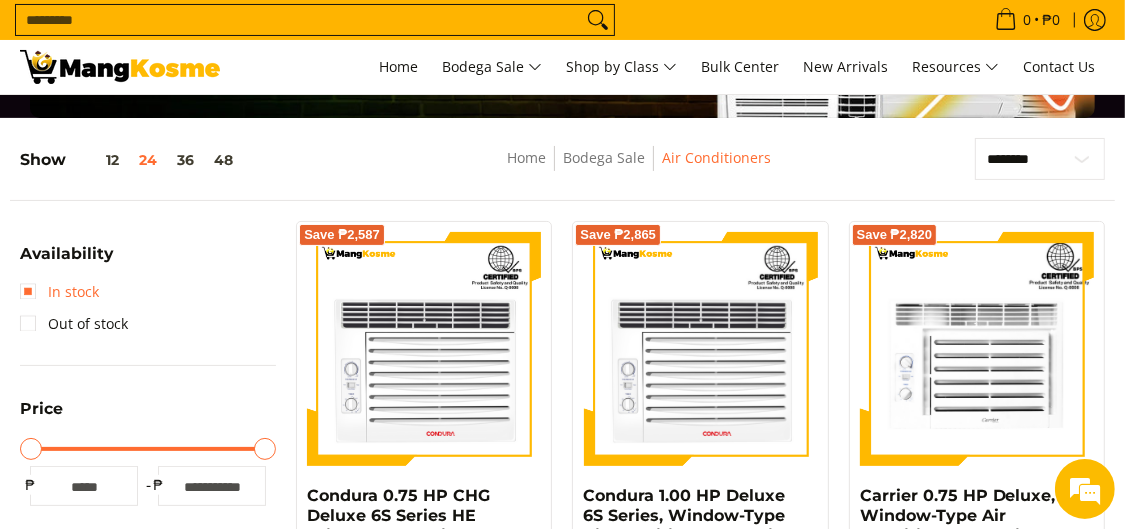 click on "In stock" at bounding box center [59, 292] 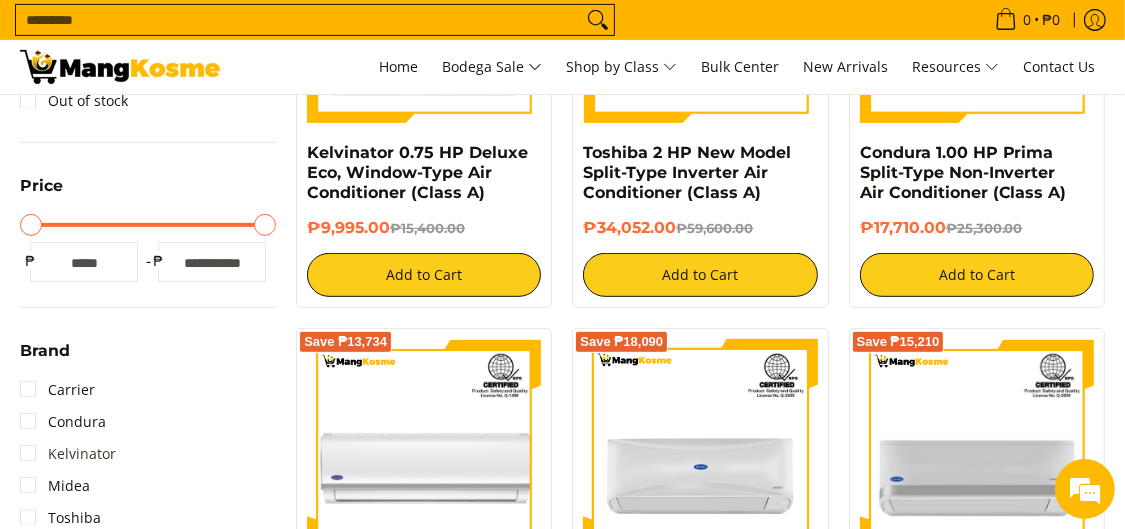 scroll, scrollTop: 742, scrollLeft: 0, axis: vertical 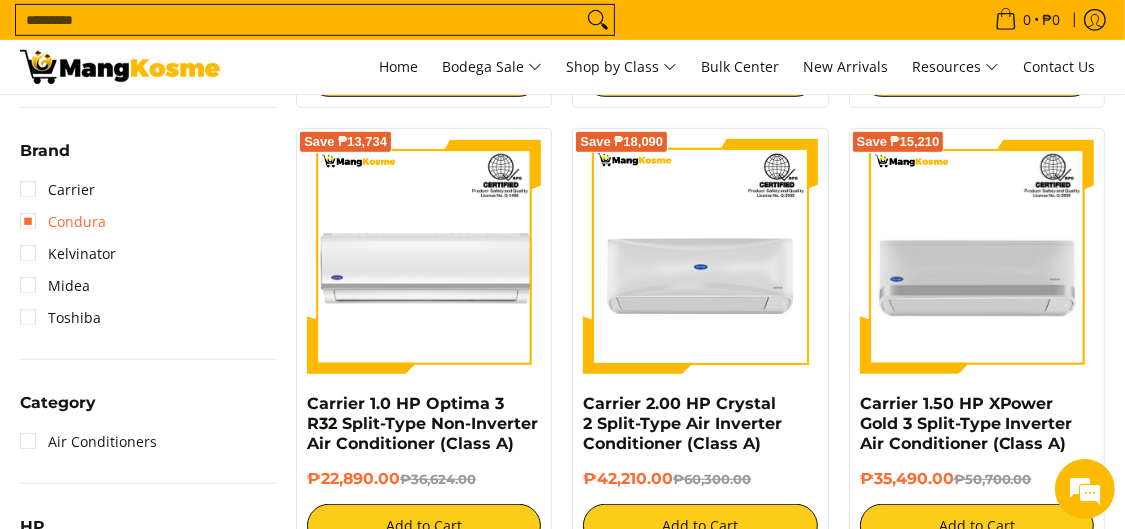 click on "Condura" at bounding box center [63, 222] 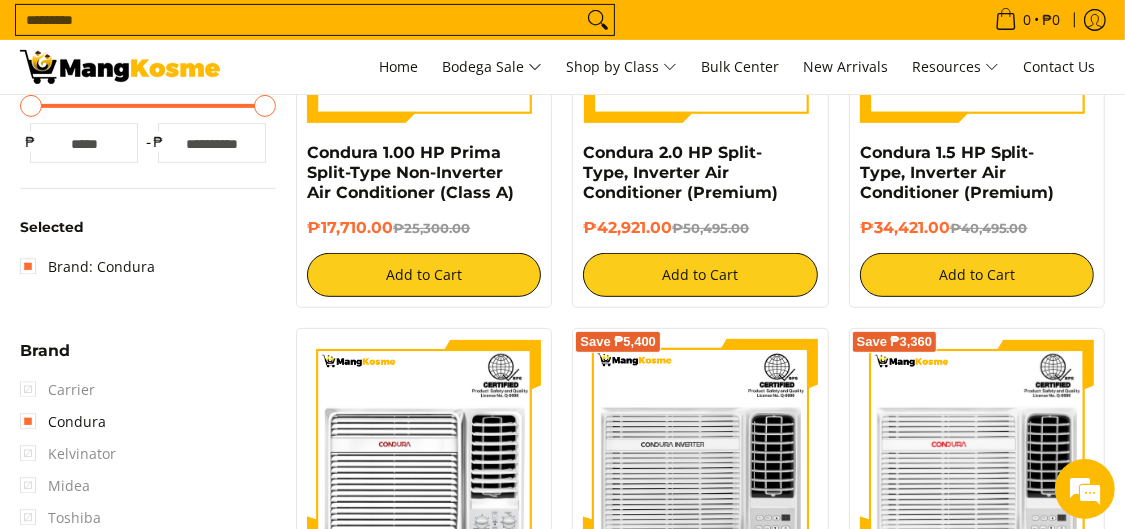 scroll, scrollTop: 642, scrollLeft: 0, axis: vertical 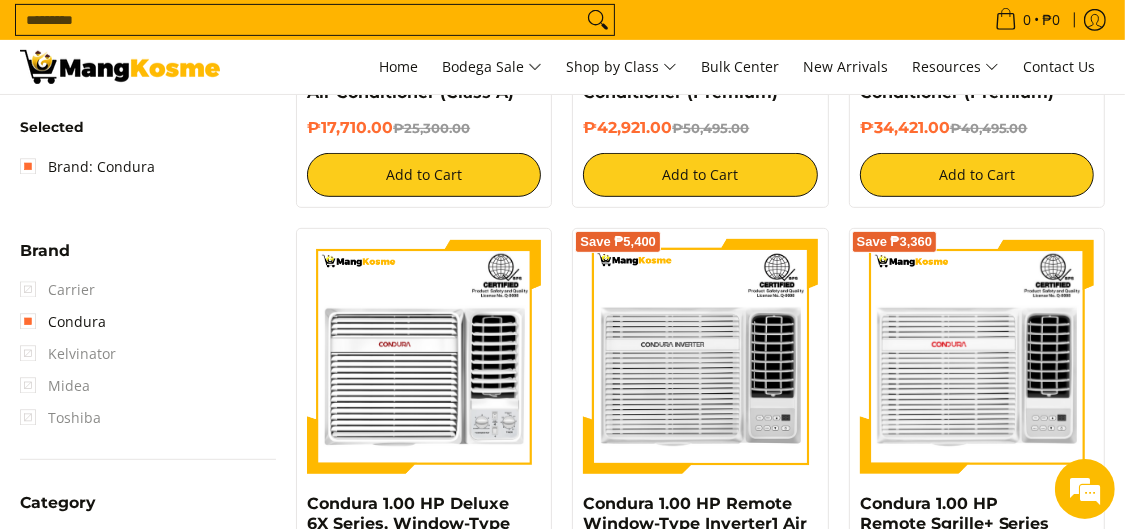 click on "Carrier" at bounding box center [57, 290] 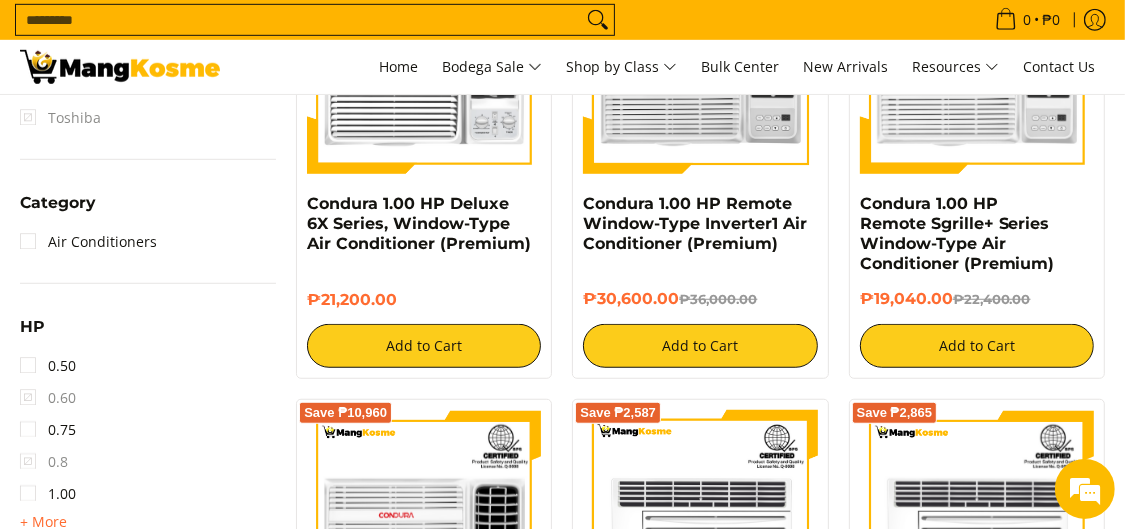 scroll, scrollTop: 1142, scrollLeft: 0, axis: vertical 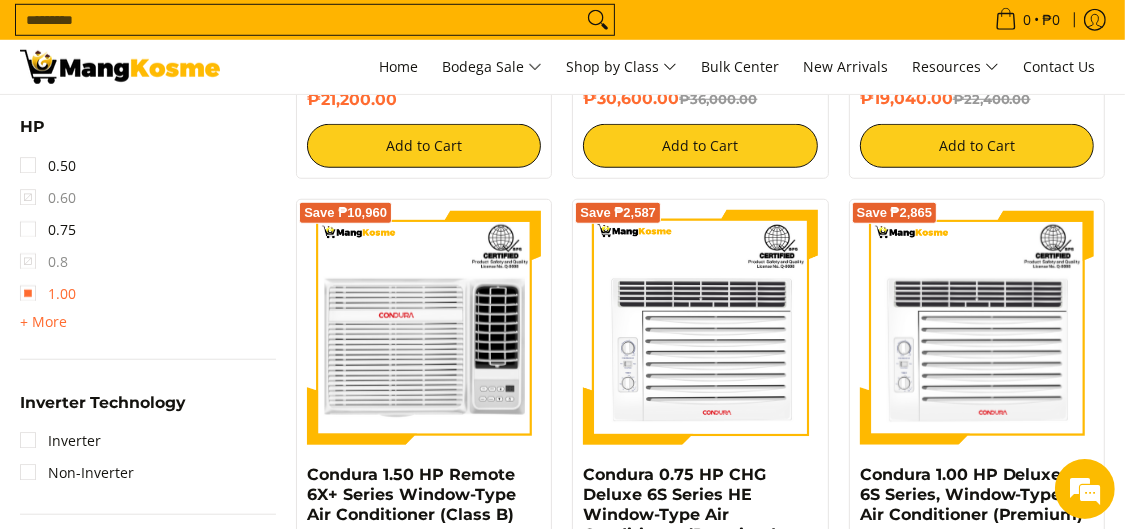 click on "1.00" at bounding box center (48, 294) 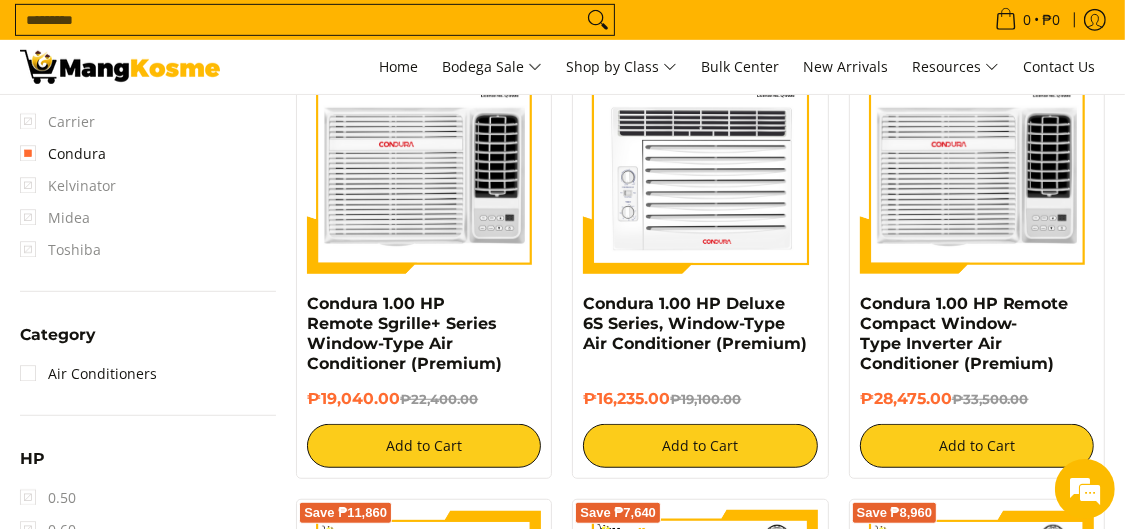 scroll, scrollTop: 942, scrollLeft: 0, axis: vertical 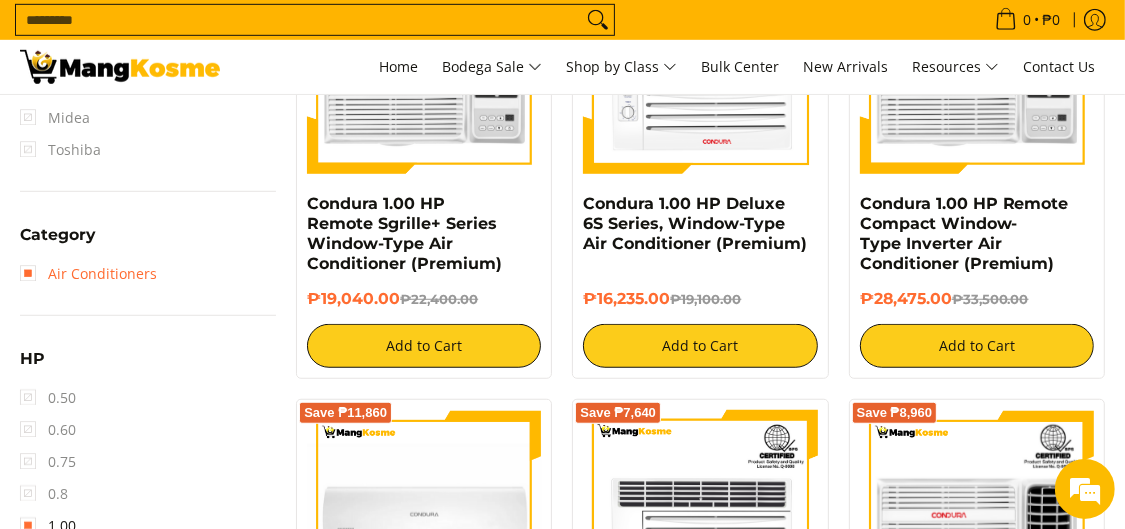 click on "Air Conditioners" at bounding box center [88, 274] 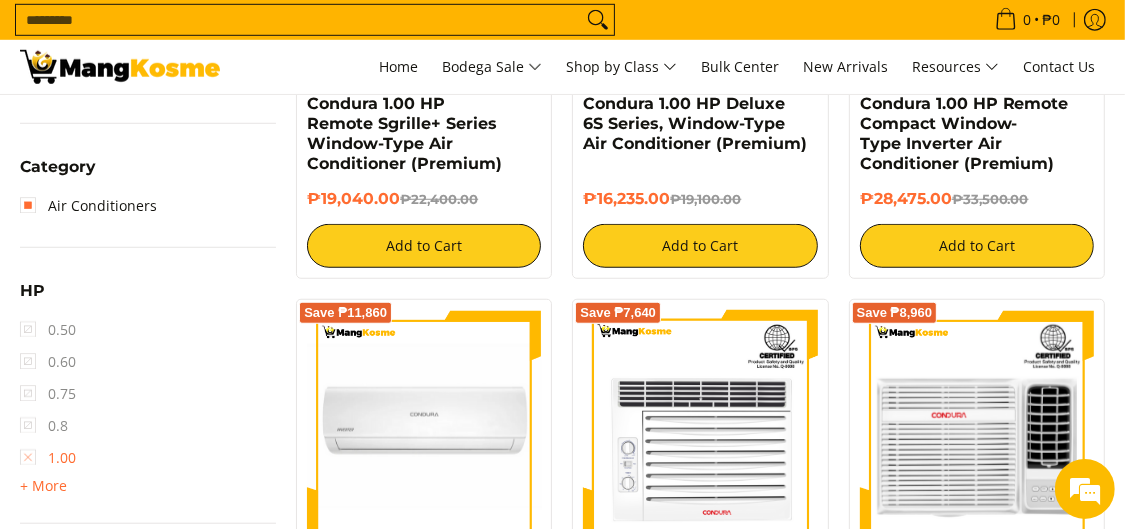 scroll, scrollTop: 1342, scrollLeft: 0, axis: vertical 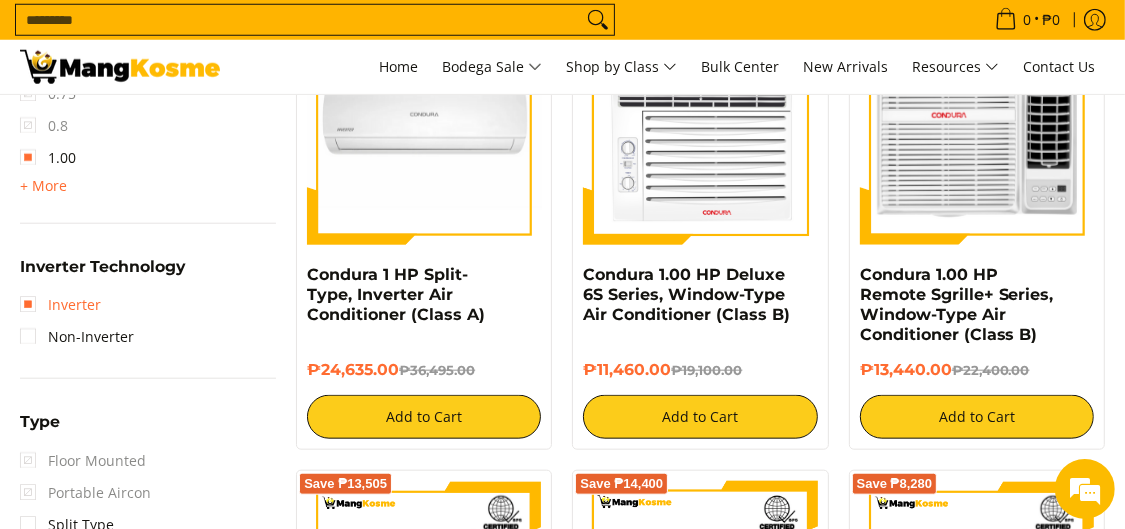 click on "Inverter" at bounding box center (60, 305) 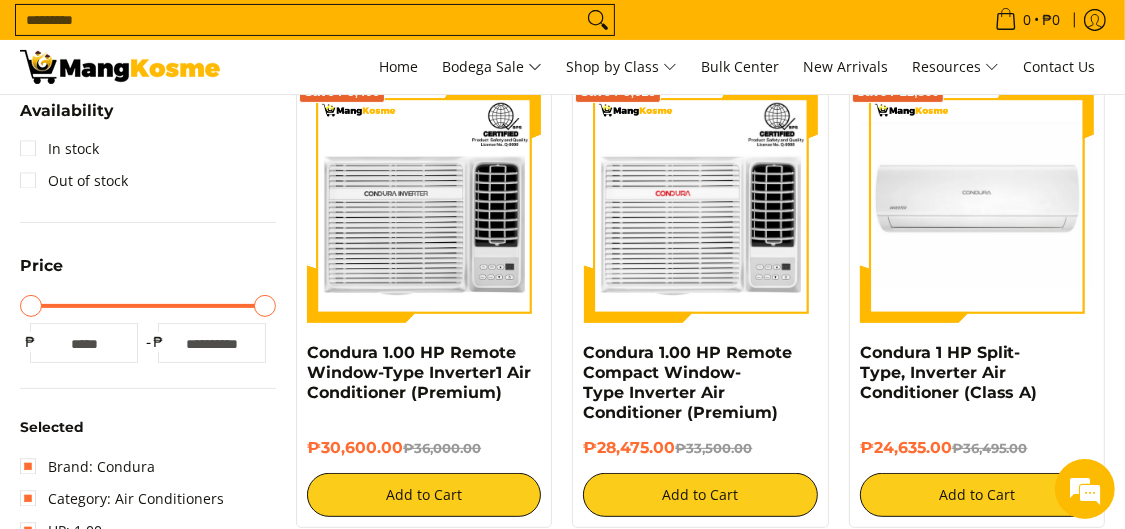 scroll, scrollTop: 642, scrollLeft: 0, axis: vertical 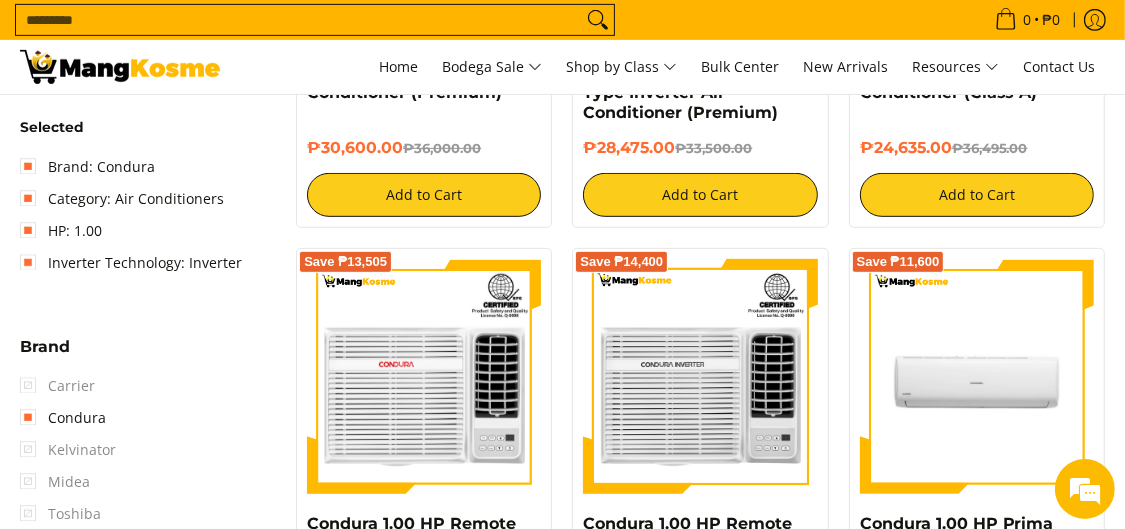 click on "Carrier" at bounding box center [57, 386] 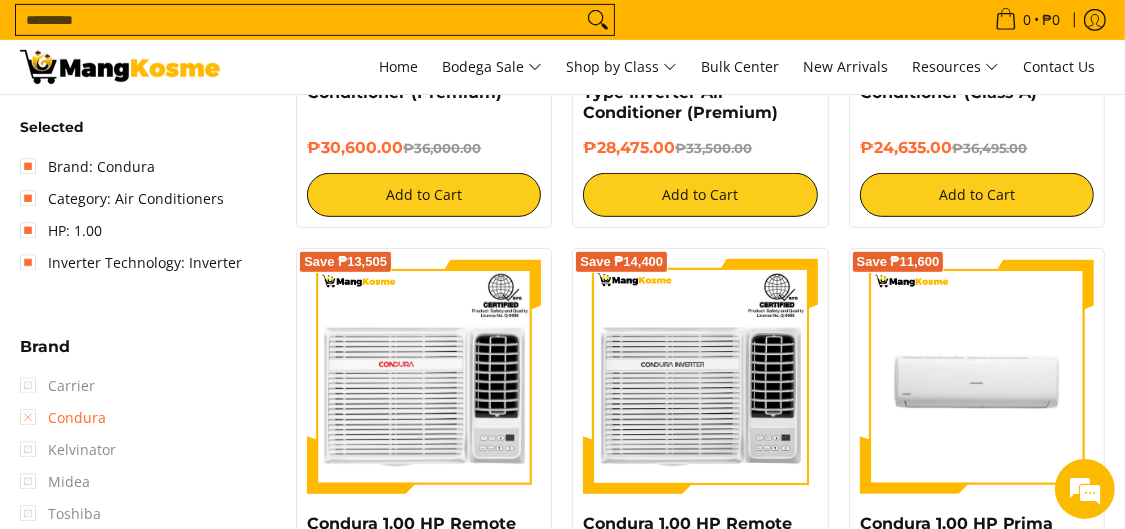 click on "Condura" at bounding box center [63, 418] 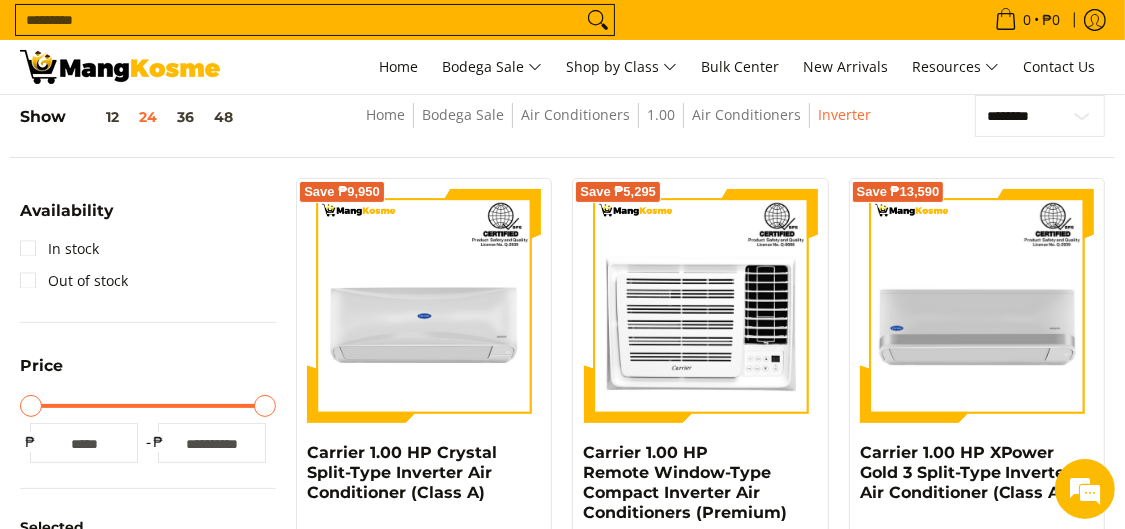 scroll, scrollTop: 742, scrollLeft: 0, axis: vertical 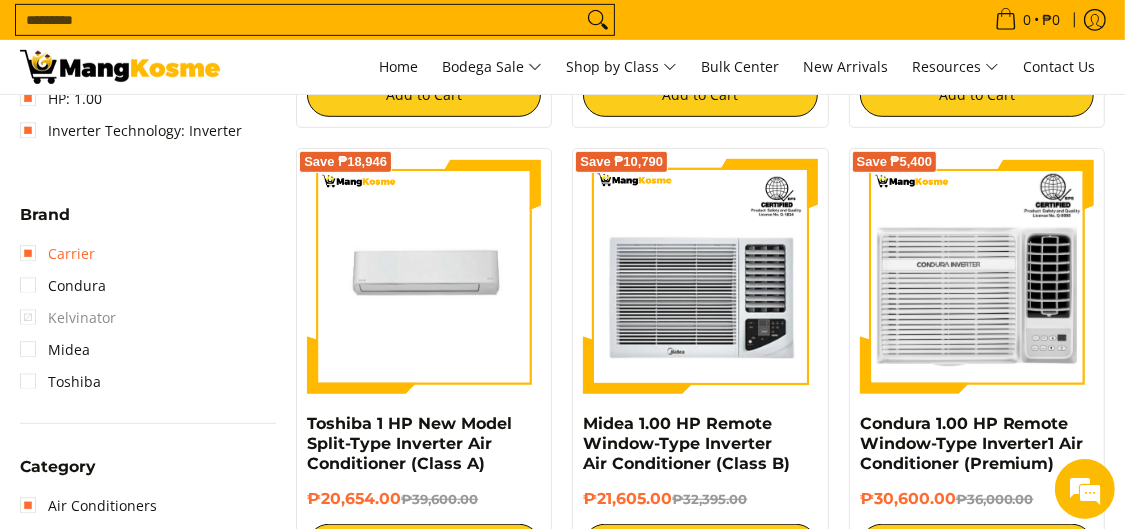 click on "Carrier" at bounding box center [57, 254] 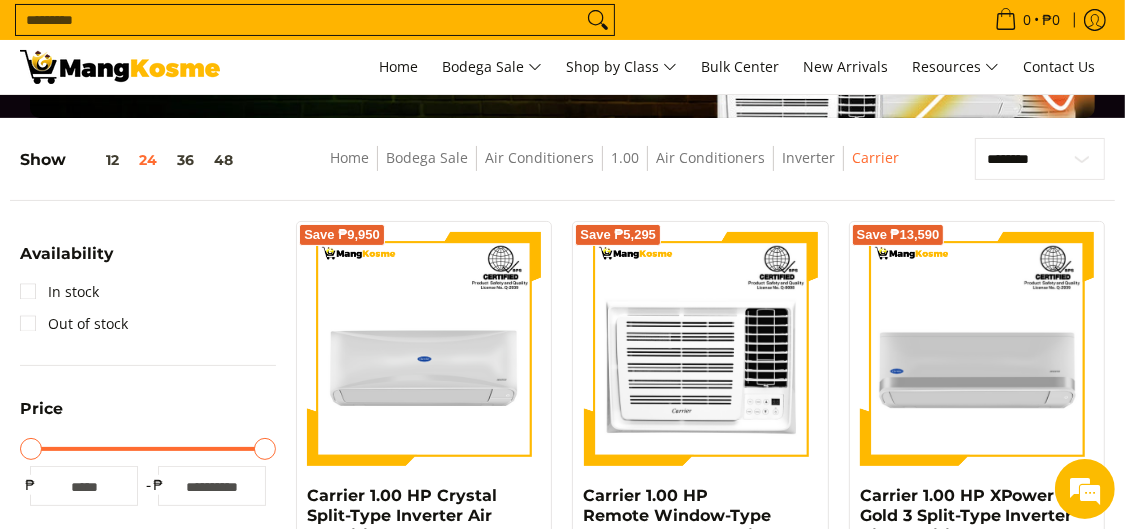 scroll, scrollTop: 399, scrollLeft: 0, axis: vertical 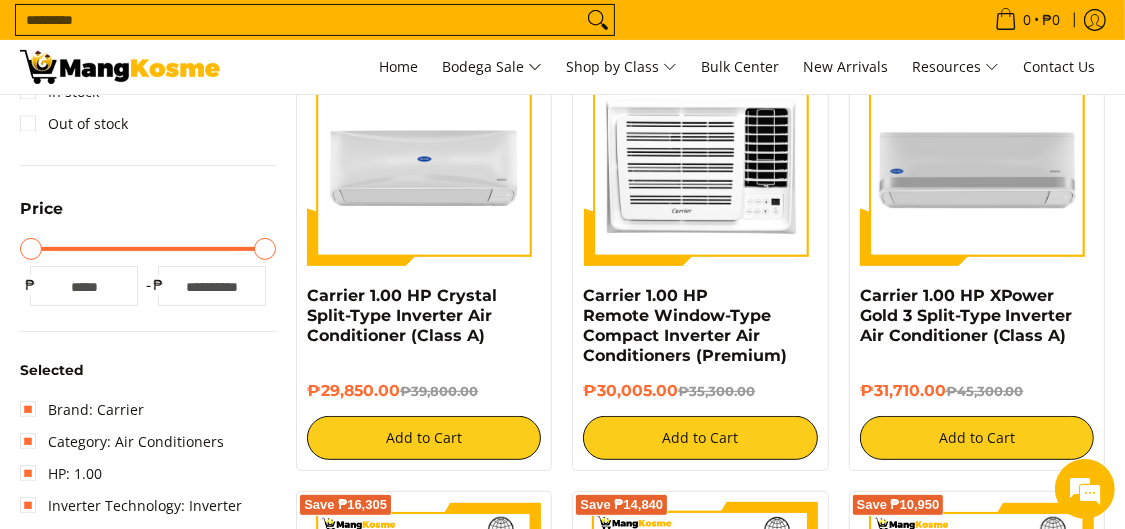 type on "*****" 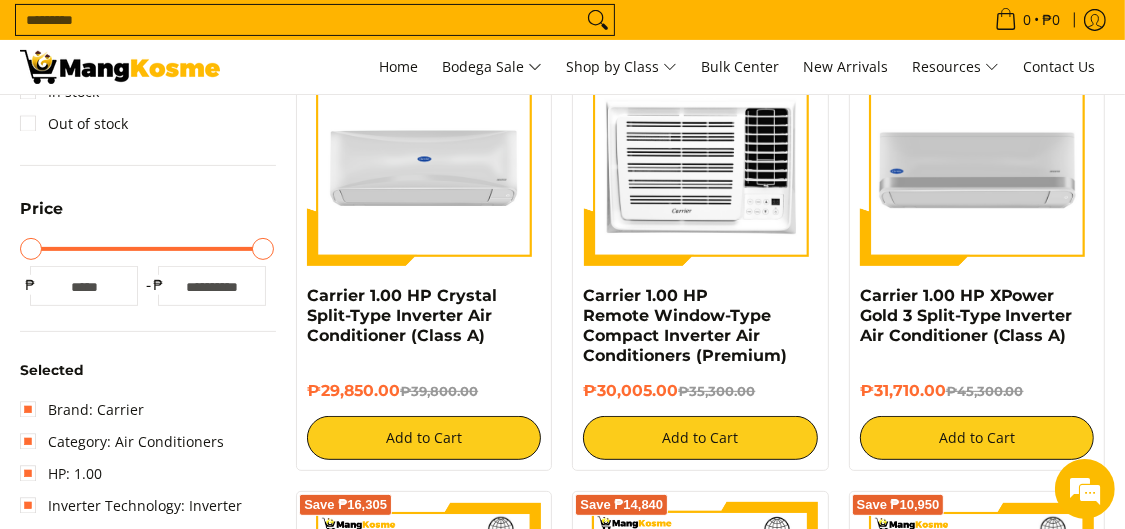 type on "*****" 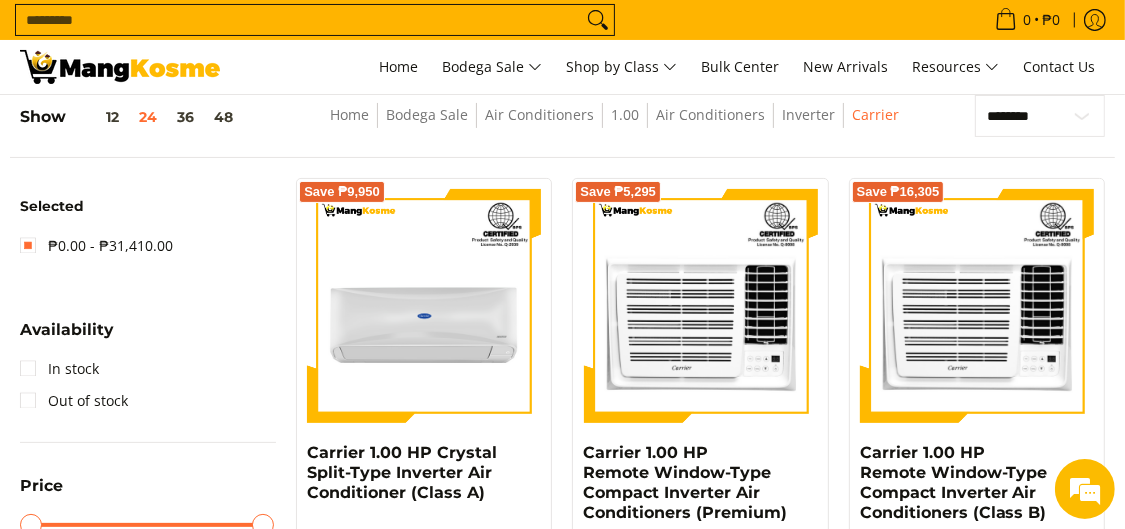 click on "Skip to Main Content
Home Bodega Sale Shop by Class Bulk Center New Arrivals Resources Contact Us
Search...
0  •
₱0
View cart" at bounding box center [562, 1229] 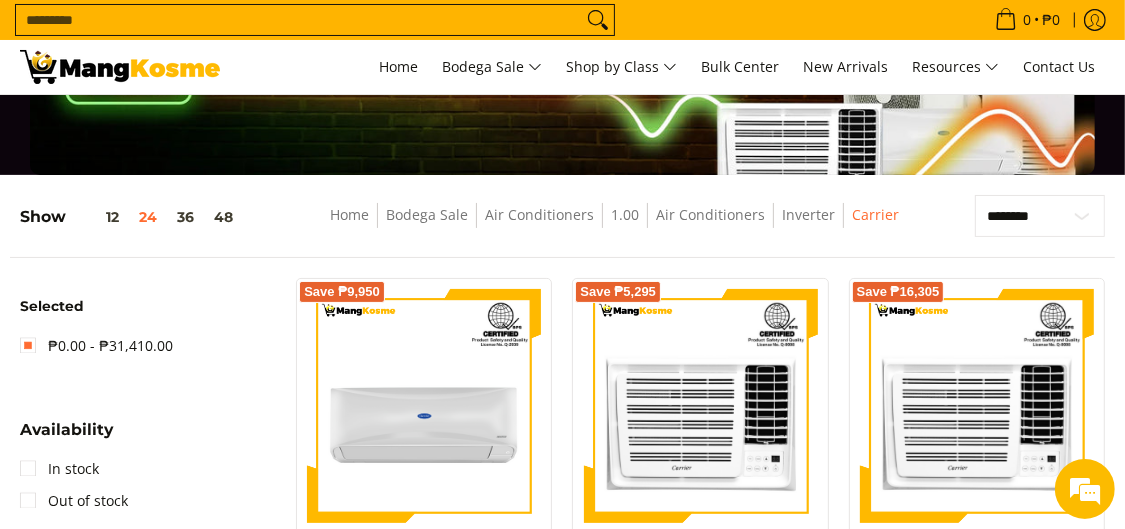 scroll, scrollTop: 642, scrollLeft: 0, axis: vertical 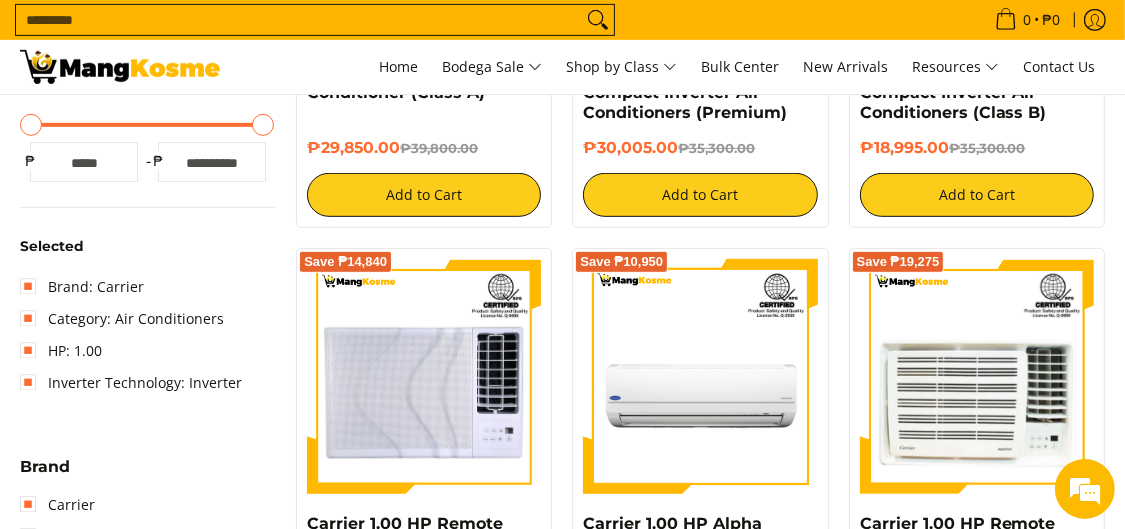drag, startPoint x: 252, startPoint y: 124, endPoint x: 126, endPoint y: 132, distance: 126.253716 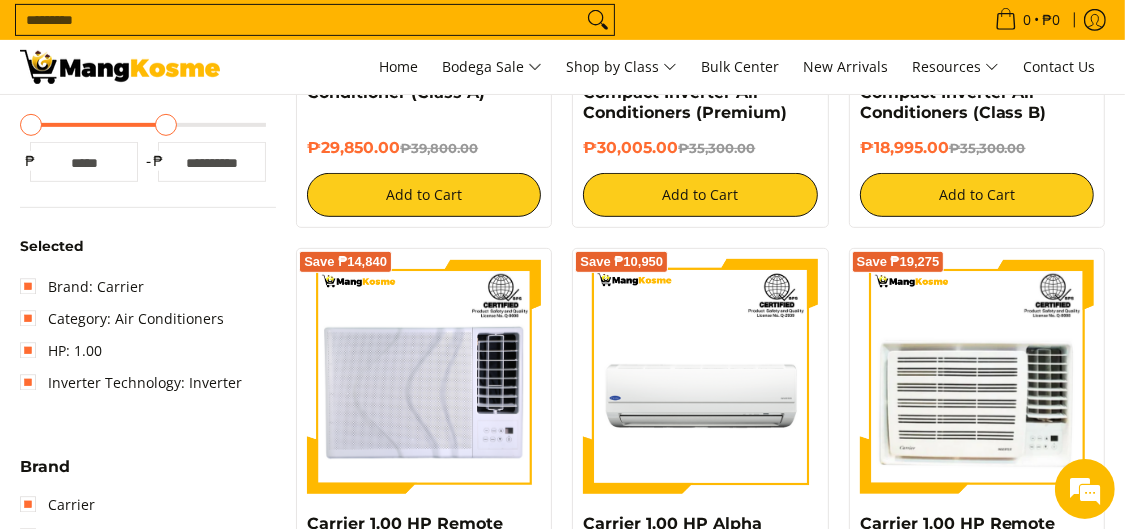 type on "*****" 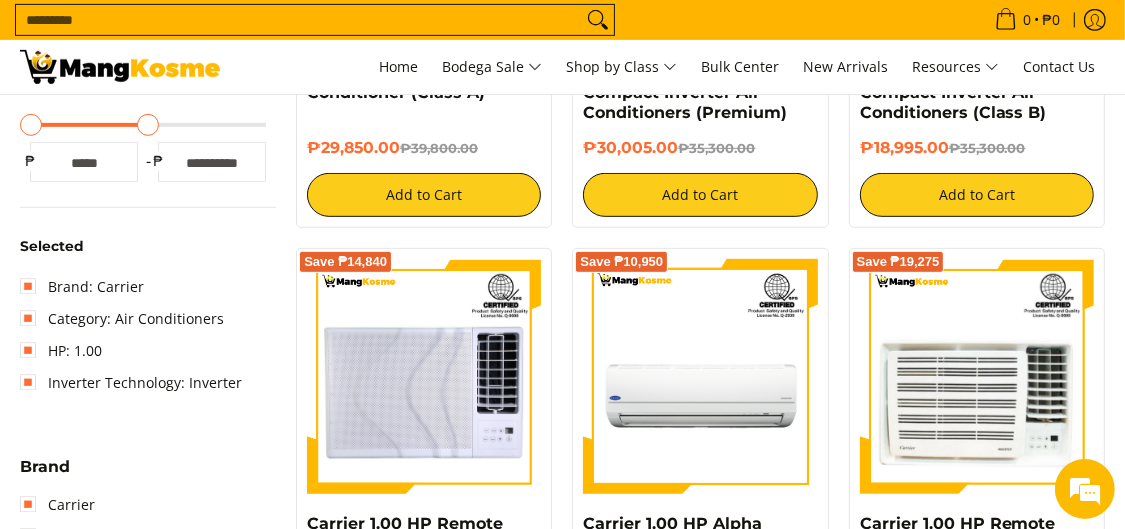 type on "*****" 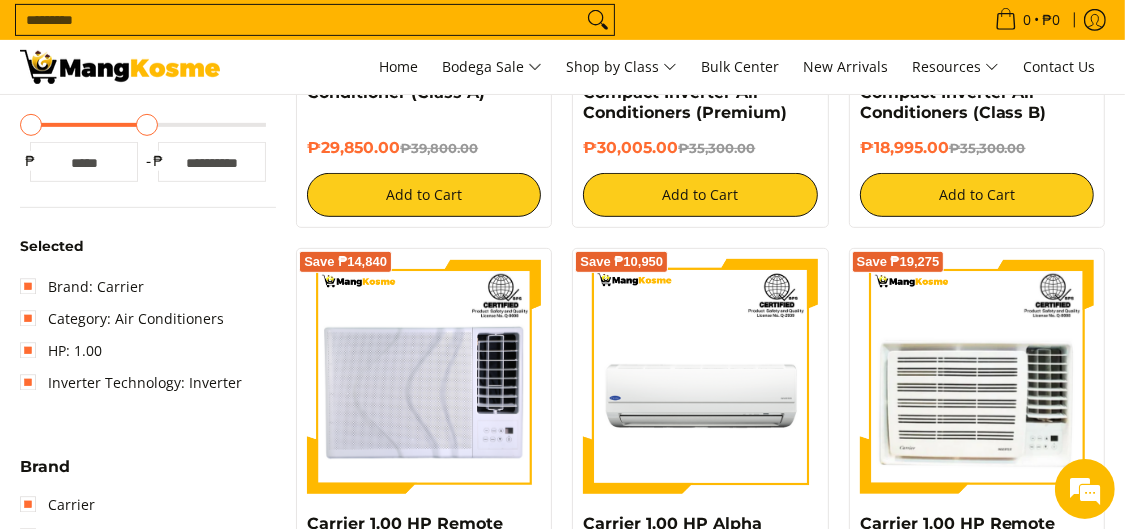 drag, startPoint x: 261, startPoint y: 128, endPoint x: 148, endPoint y: 136, distance: 113.28283 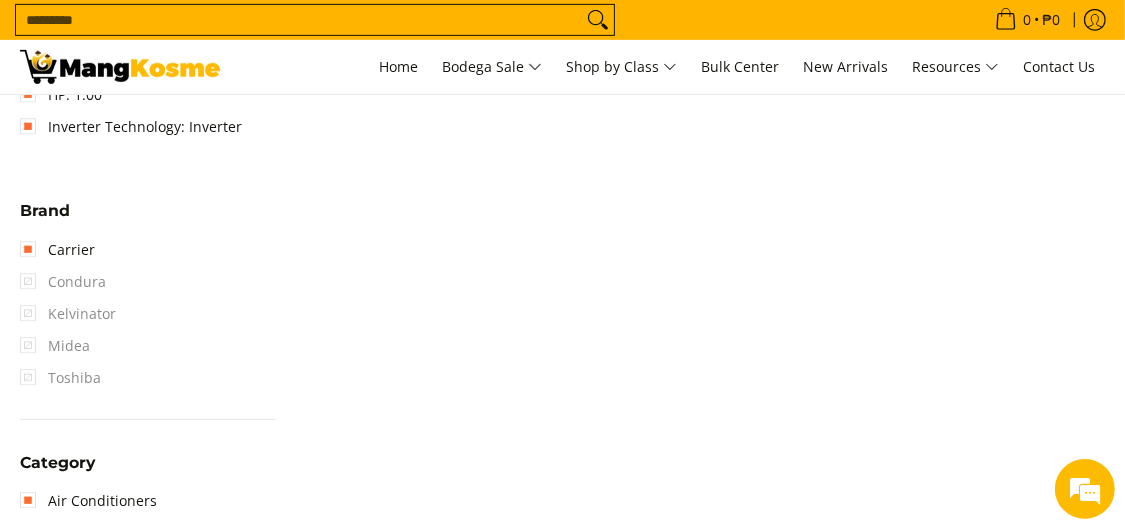 scroll, scrollTop: 242, scrollLeft: 0, axis: vertical 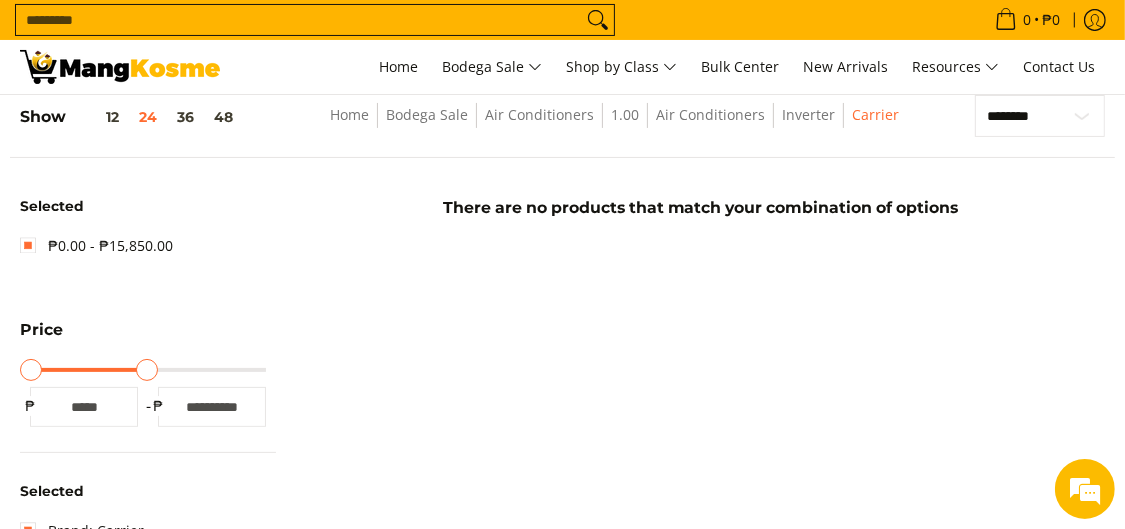click on "Maximum Price" at bounding box center (148, 370) 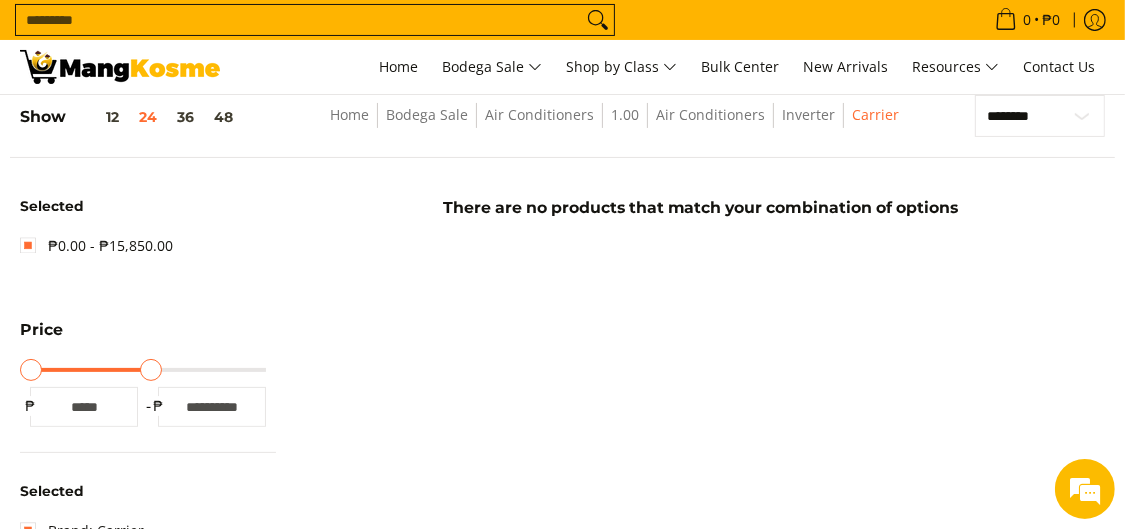 type on "*****" 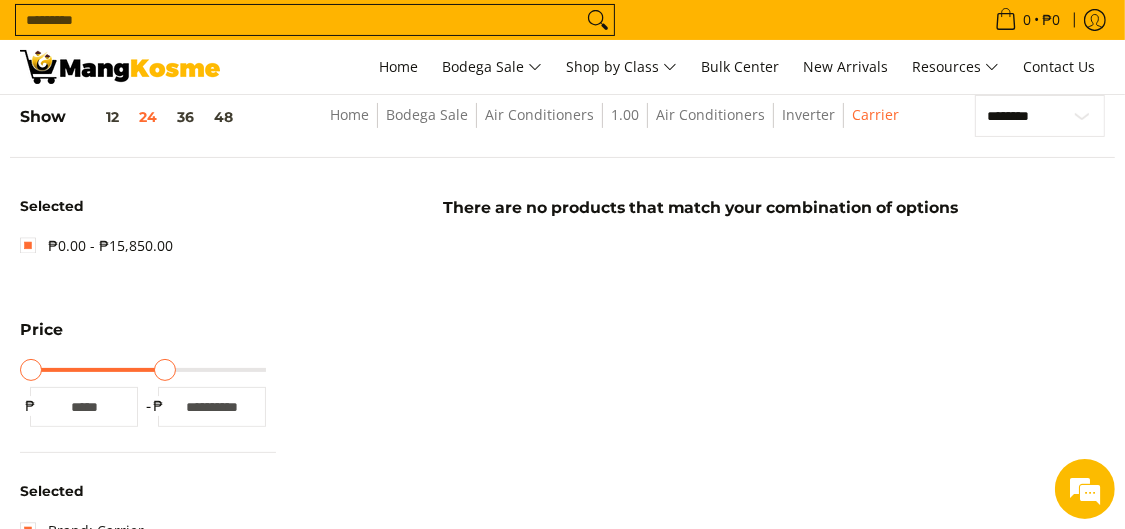 drag, startPoint x: 148, startPoint y: 368, endPoint x: 165, endPoint y: 368, distance: 17 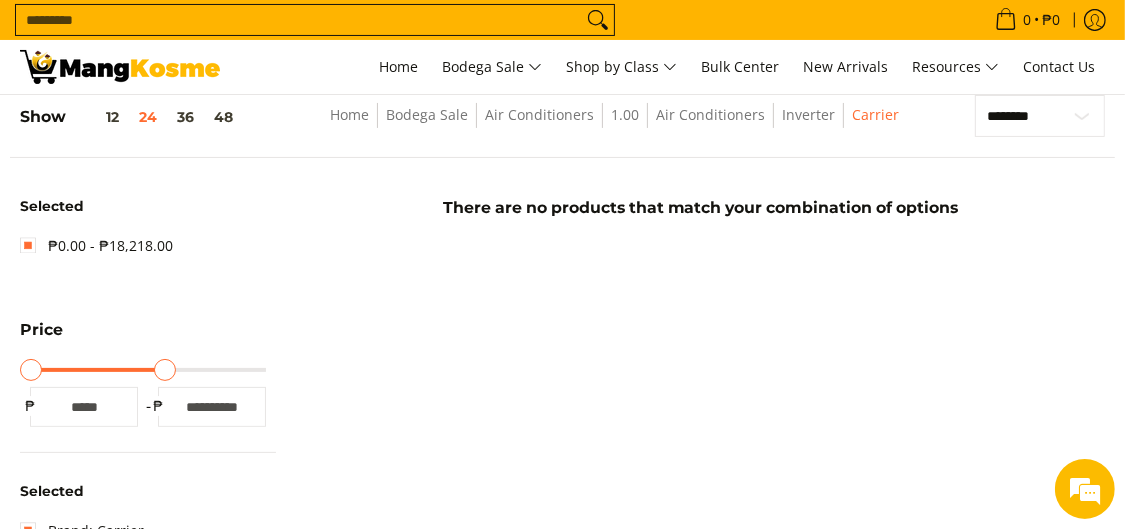 type on "*****" 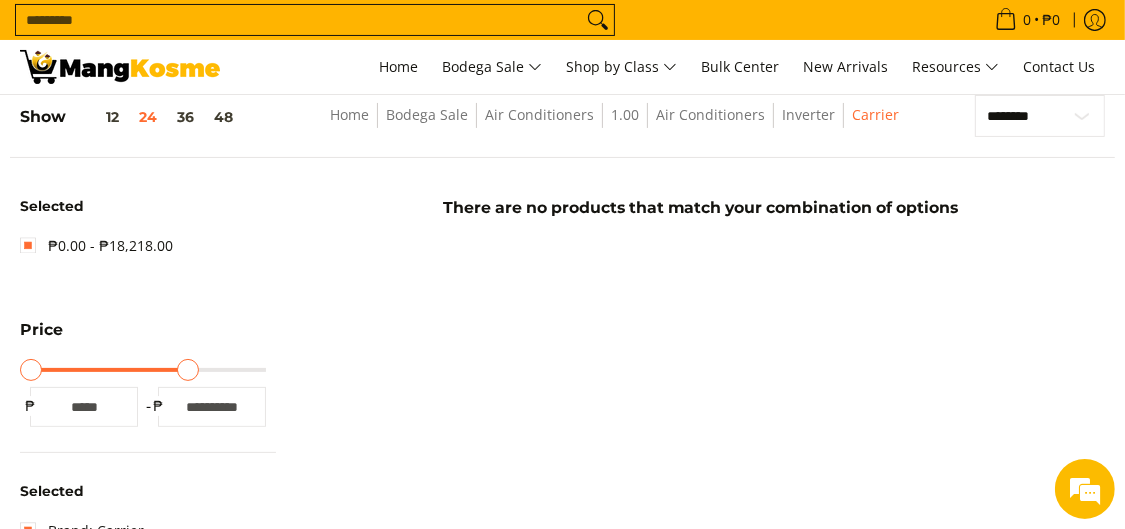 drag, startPoint x: 165, startPoint y: 368, endPoint x: 189, endPoint y: 368, distance: 24 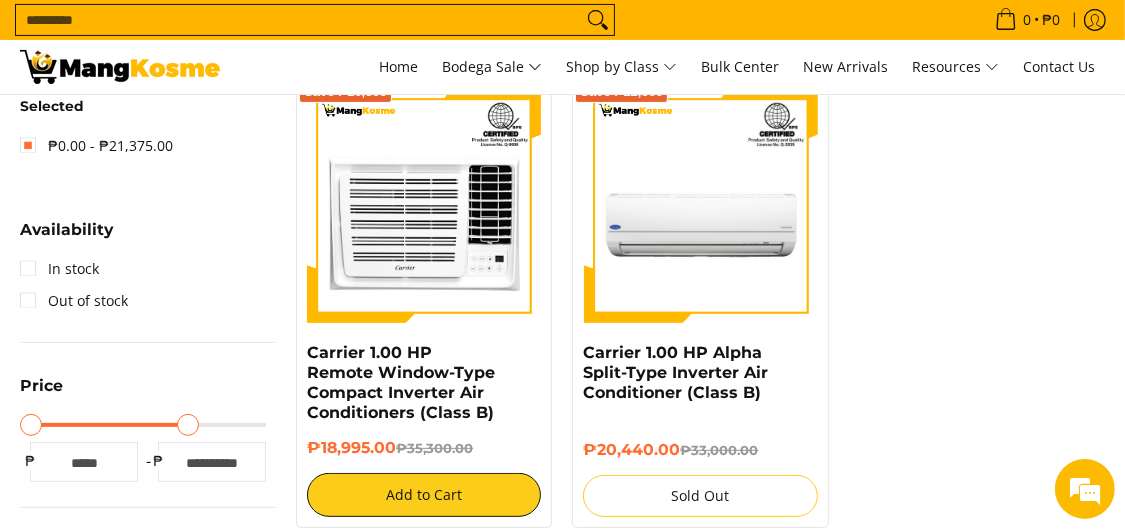 scroll, scrollTop: 0, scrollLeft: 0, axis: both 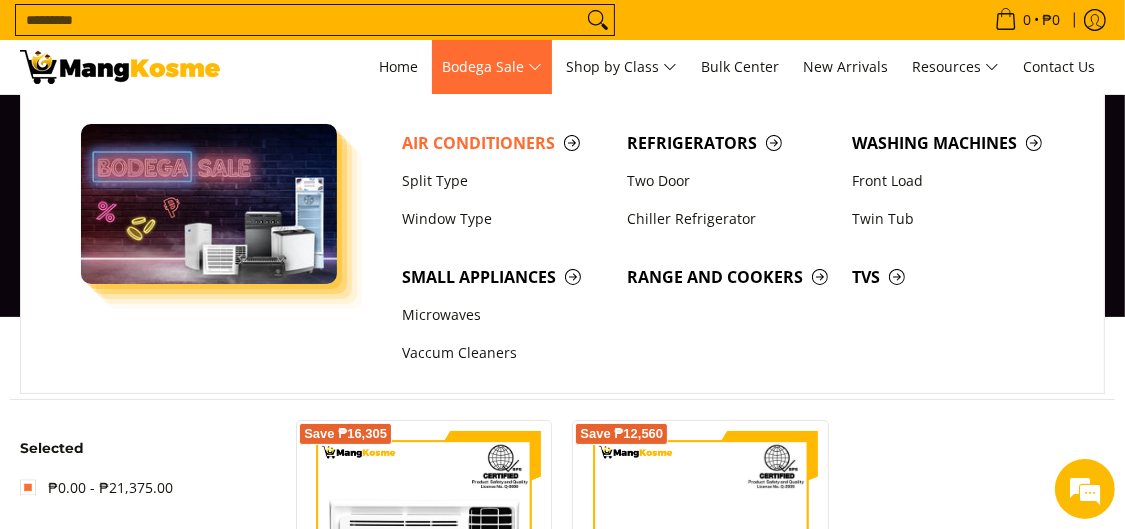 click on "Bodega Sale" at bounding box center (492, 67) 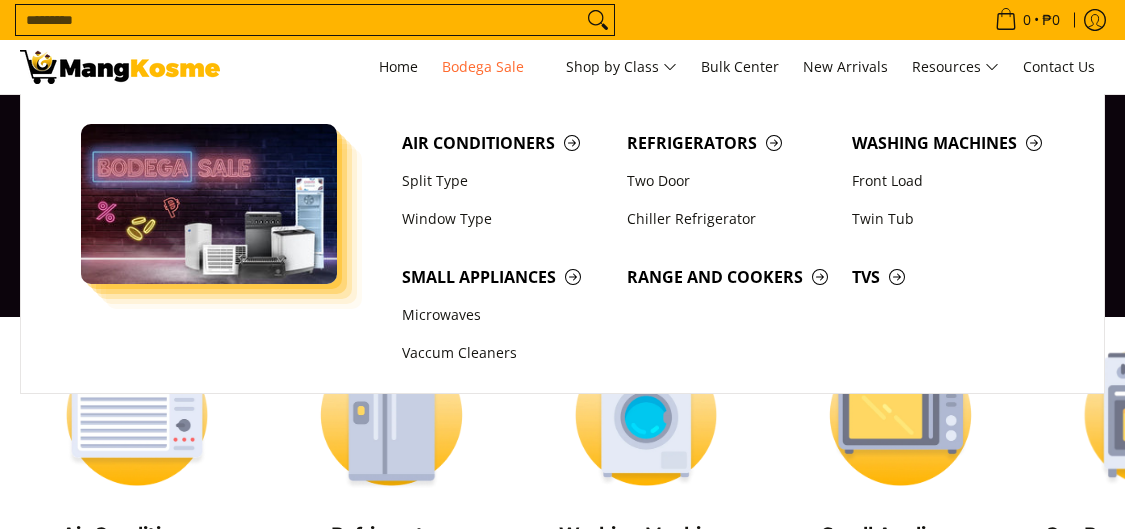 scroll, scrollTop: 0, scrollLeft: 0, axis: both 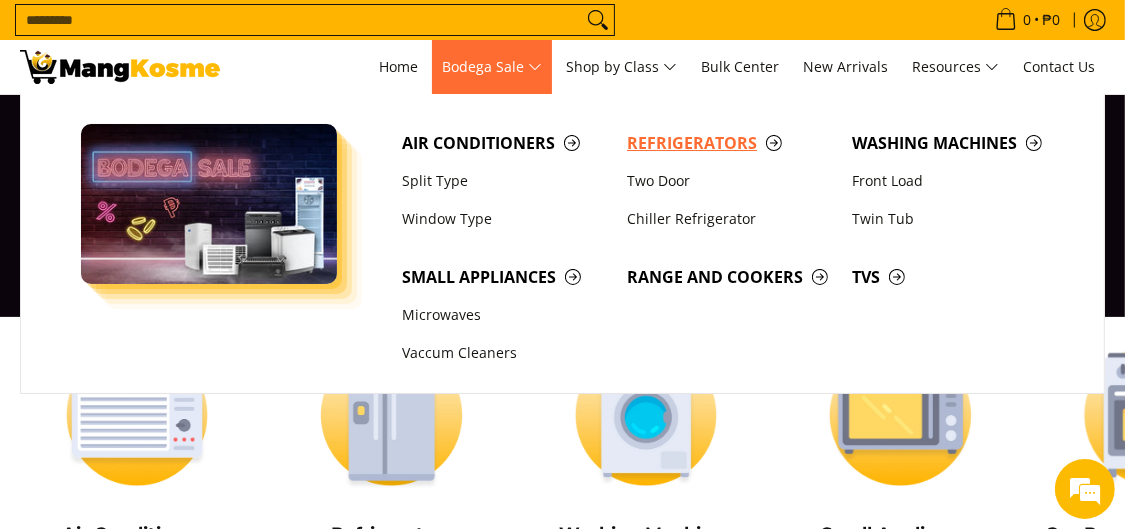 click on "Refrigerators" at bounding box center (729, 143) 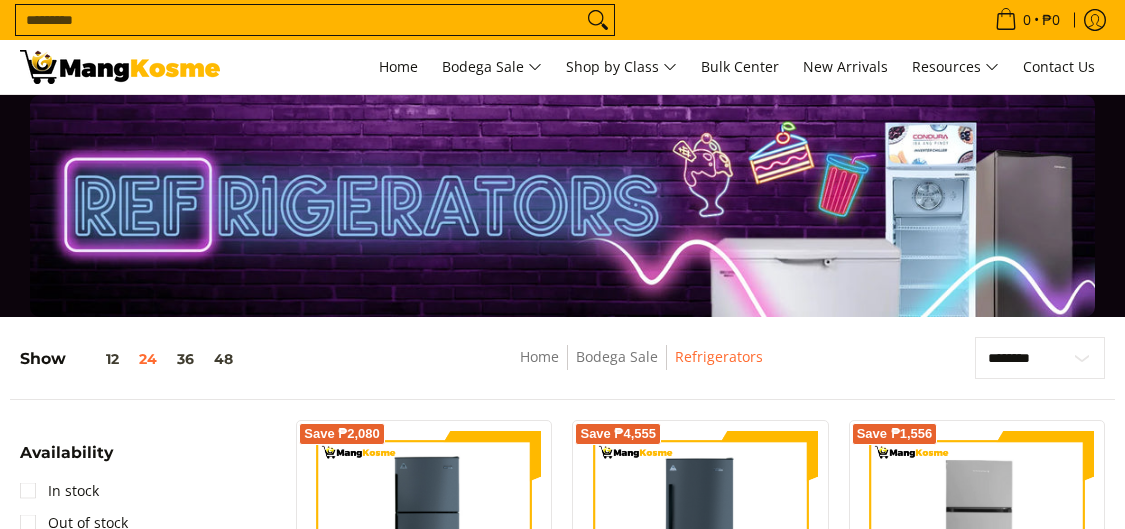 scroll, scrollTop: 600, scrollLeft: 0, axis: vertical 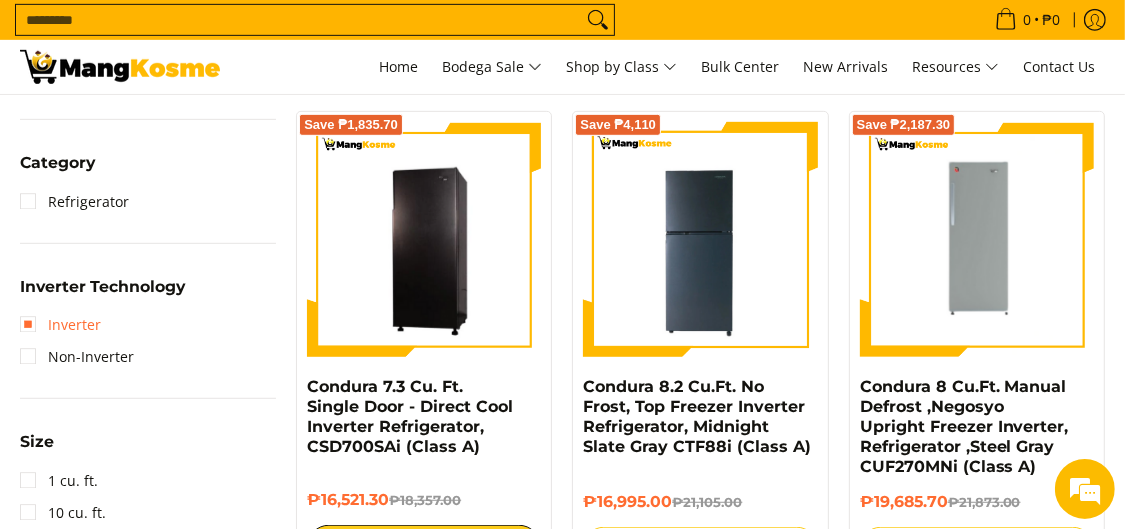 click on "Inverter" at bounding box center [60, 325] 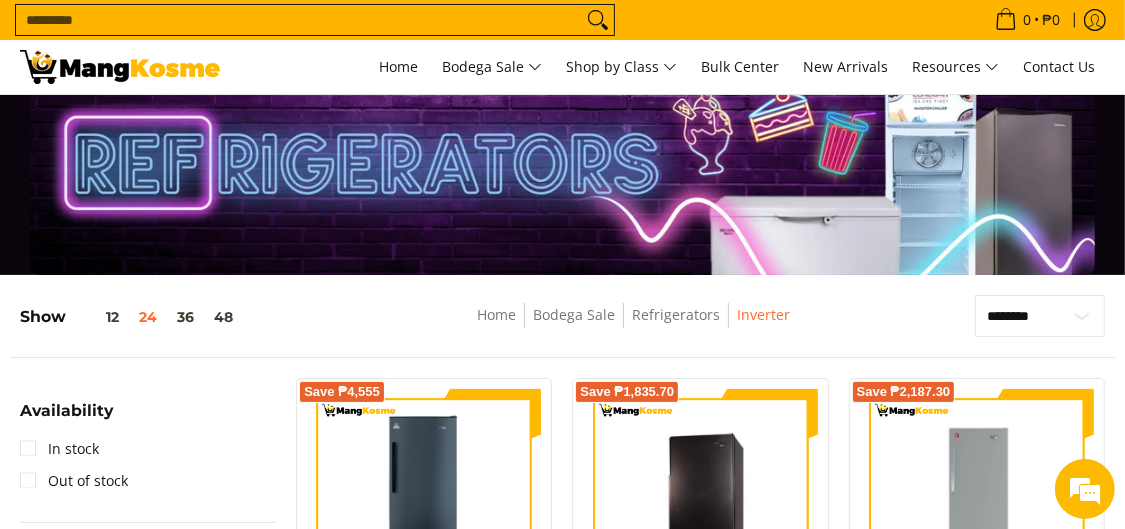 scroll, scrollTop: 242, scrollLeft: 0, axis: vertical 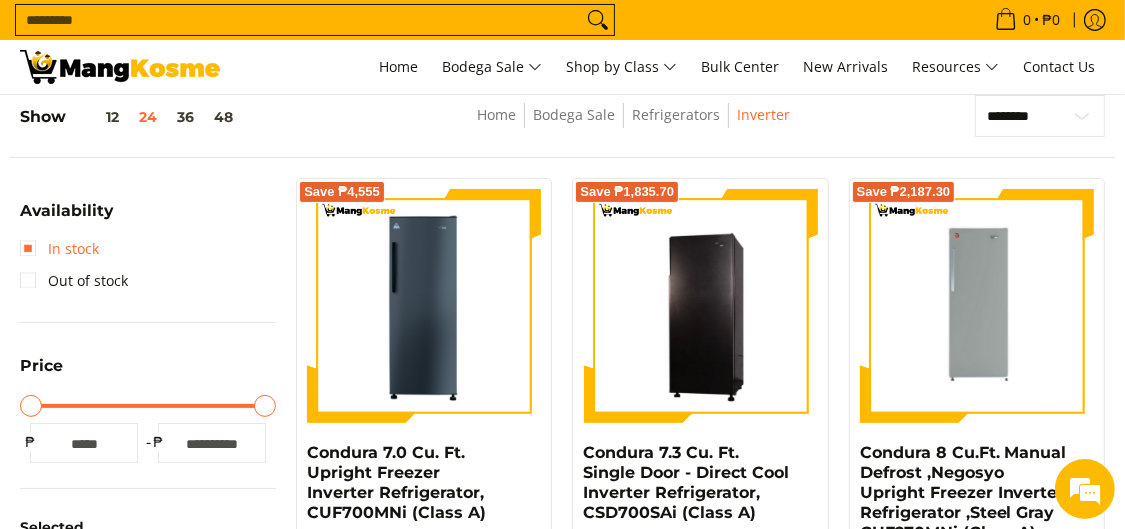 click on "In stock" at bounding box center (59, 249) 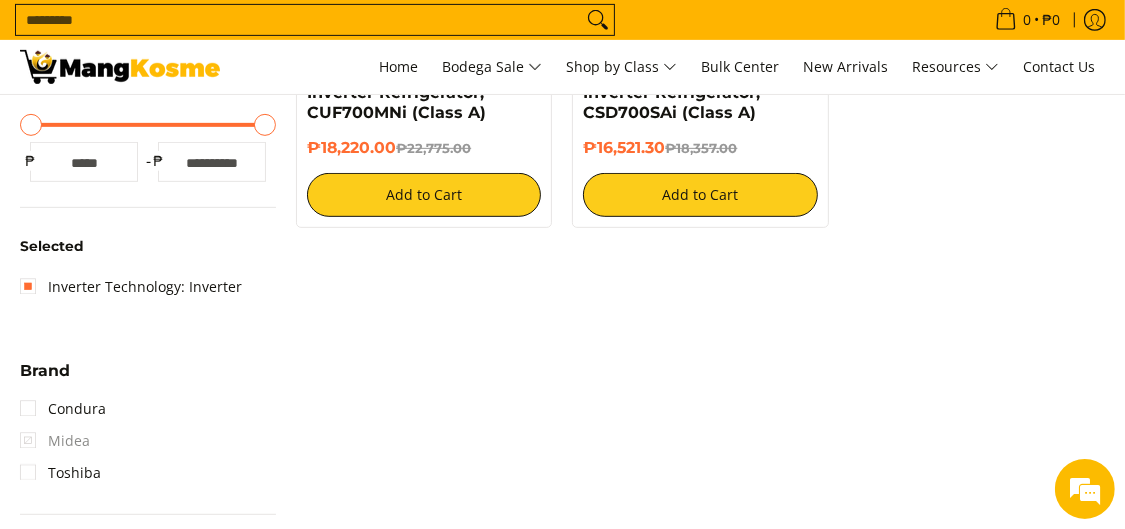 scroll, scrollTop: 742, scrollLeft: 0, axis: vertical 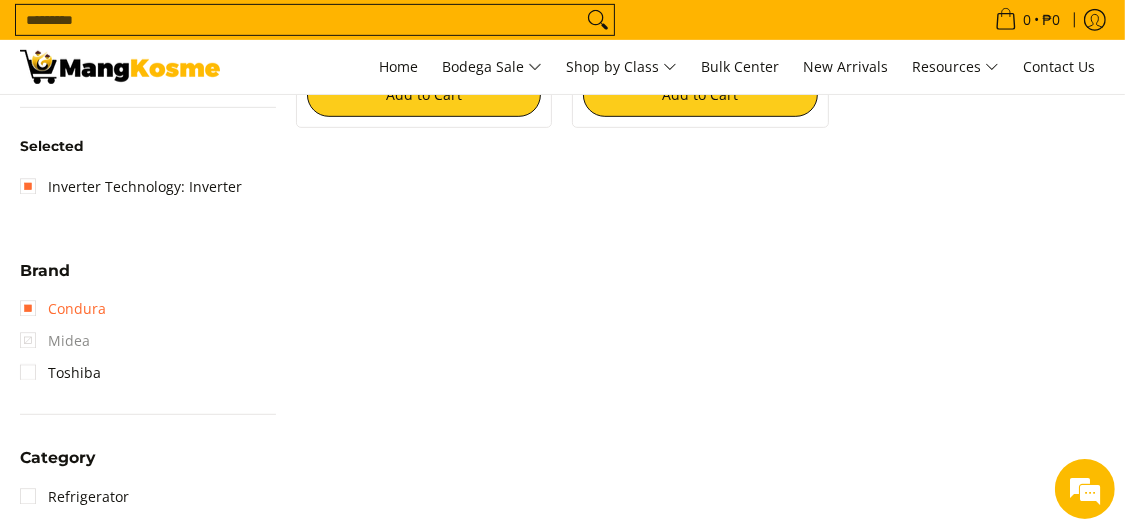 click on "Condura" at bounding box center [63, 309] 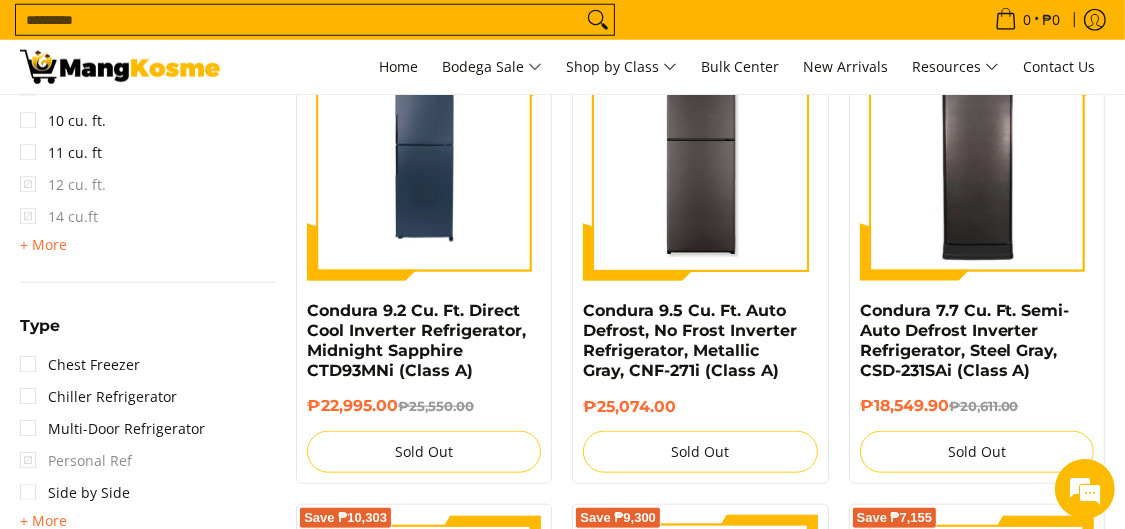 scroll, scrollTop: 942, scrollLeft: 0, axis: vertical 